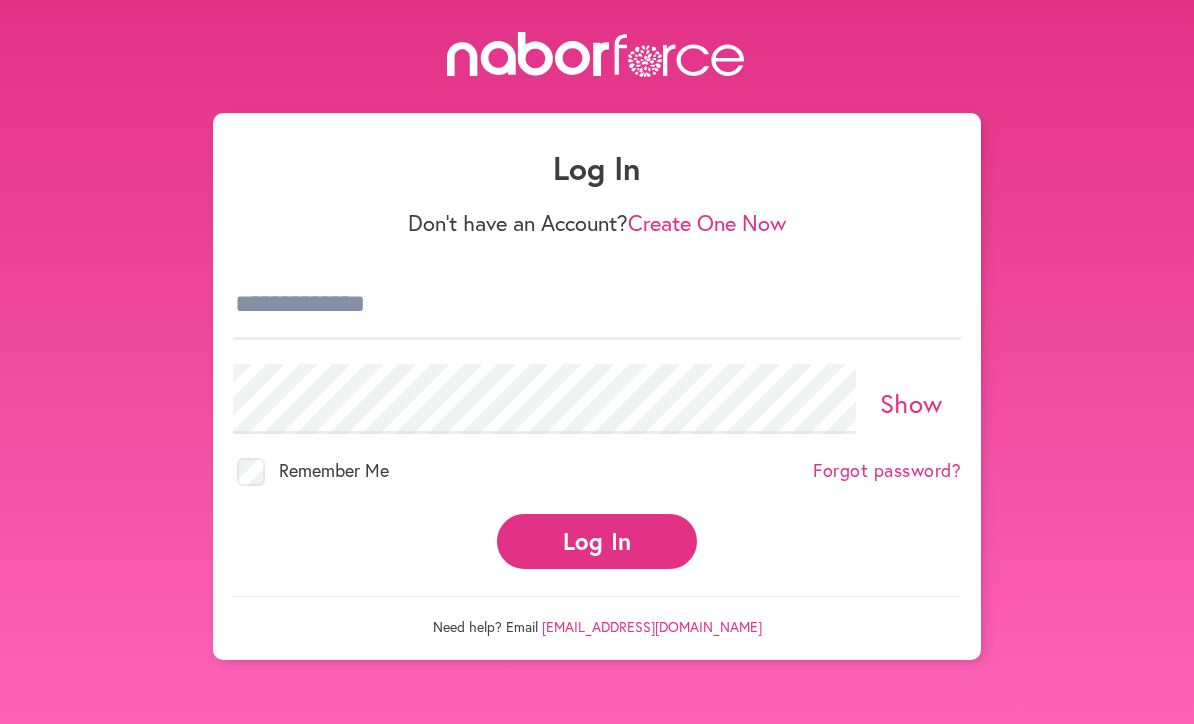 scroll, scrollTop: 0, scrollLeft: 0, axis: both 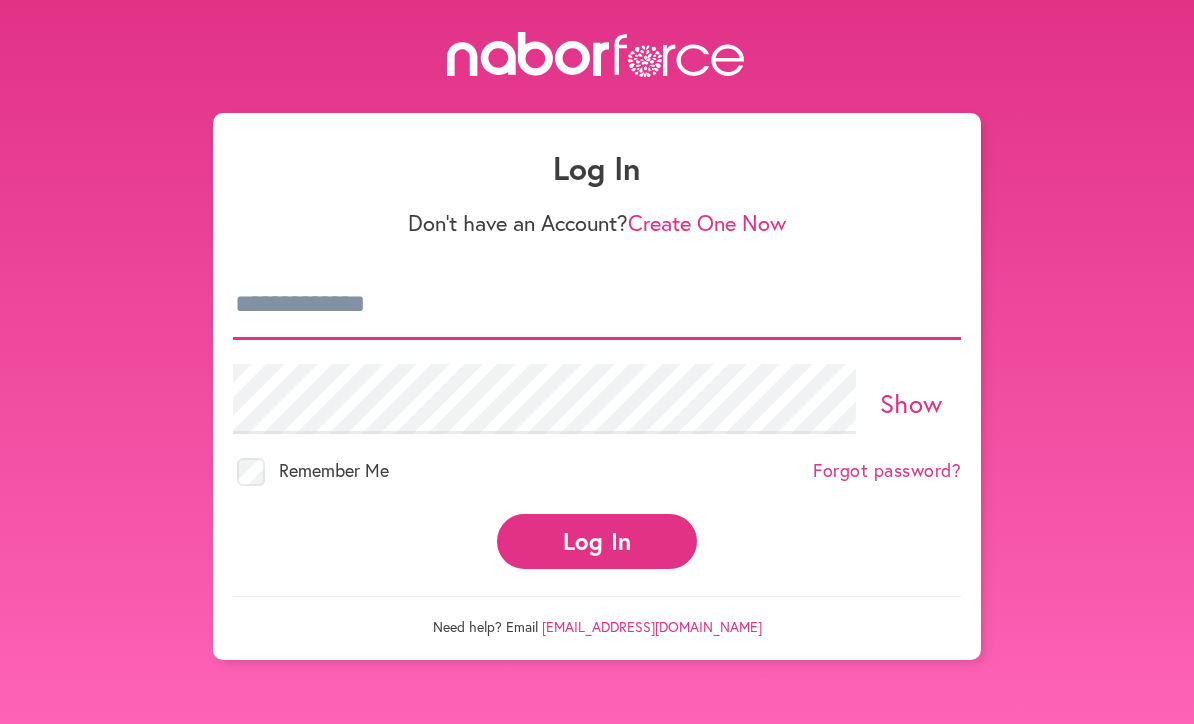 click at bounding box center [597, 305] 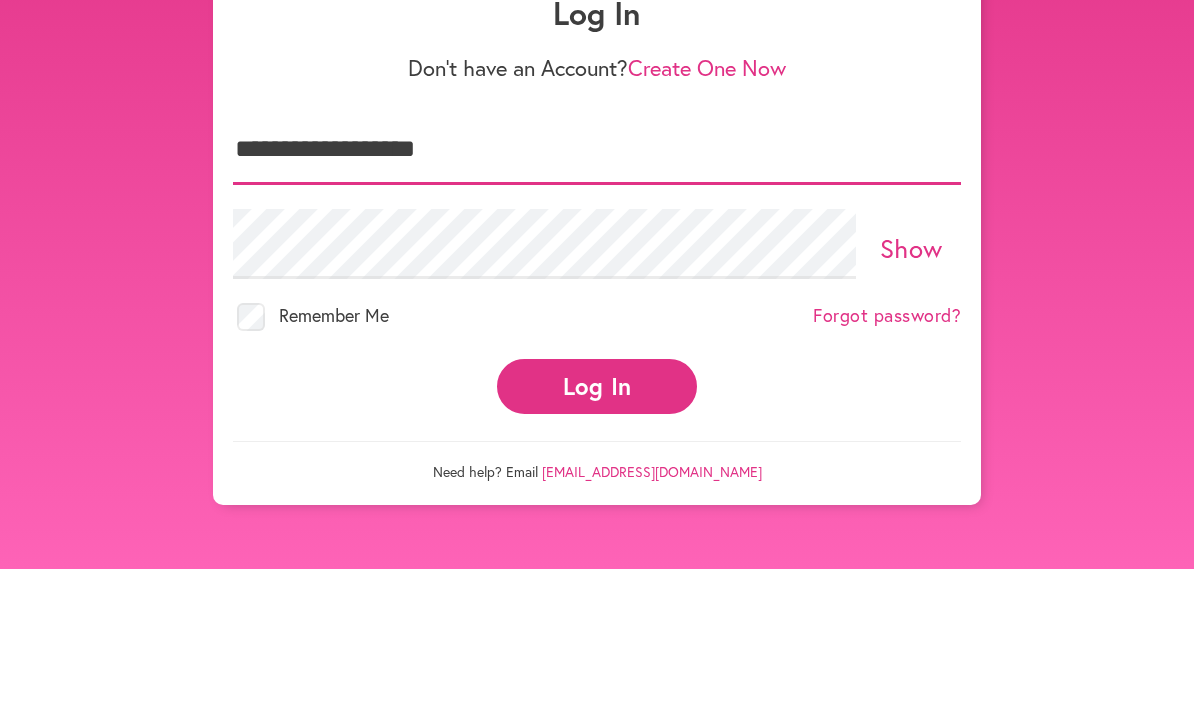 type on "**********" 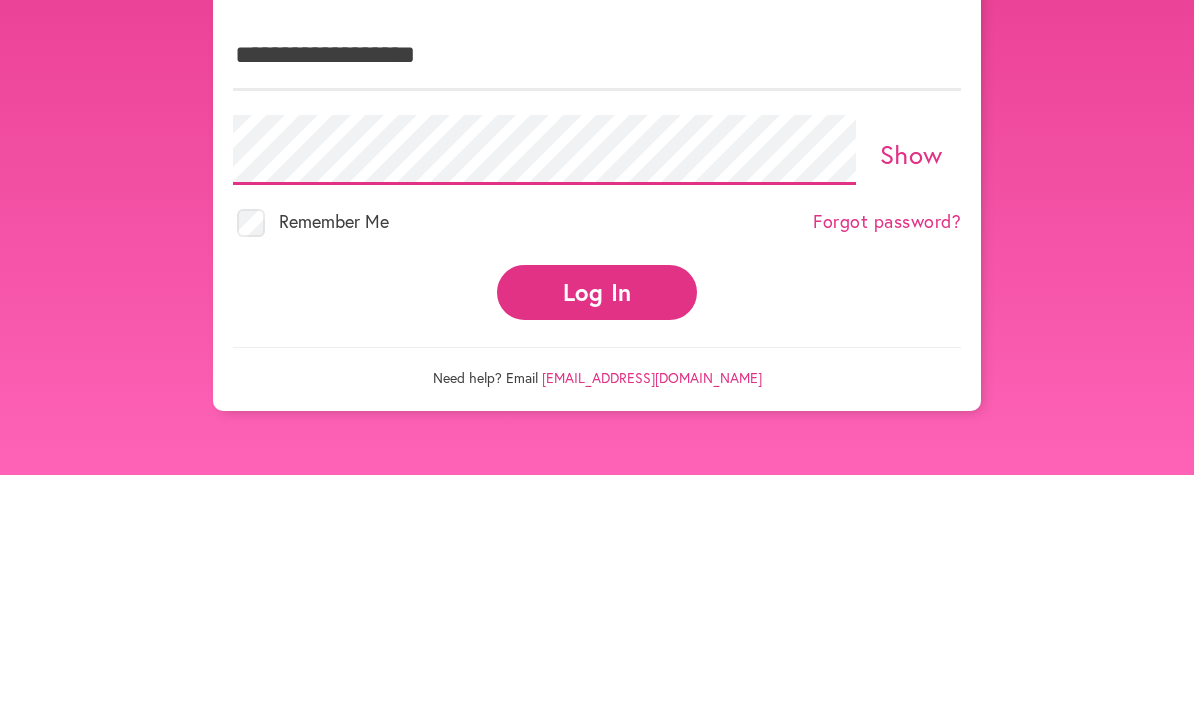 click on "Log In" at bounding box center [597, 541] 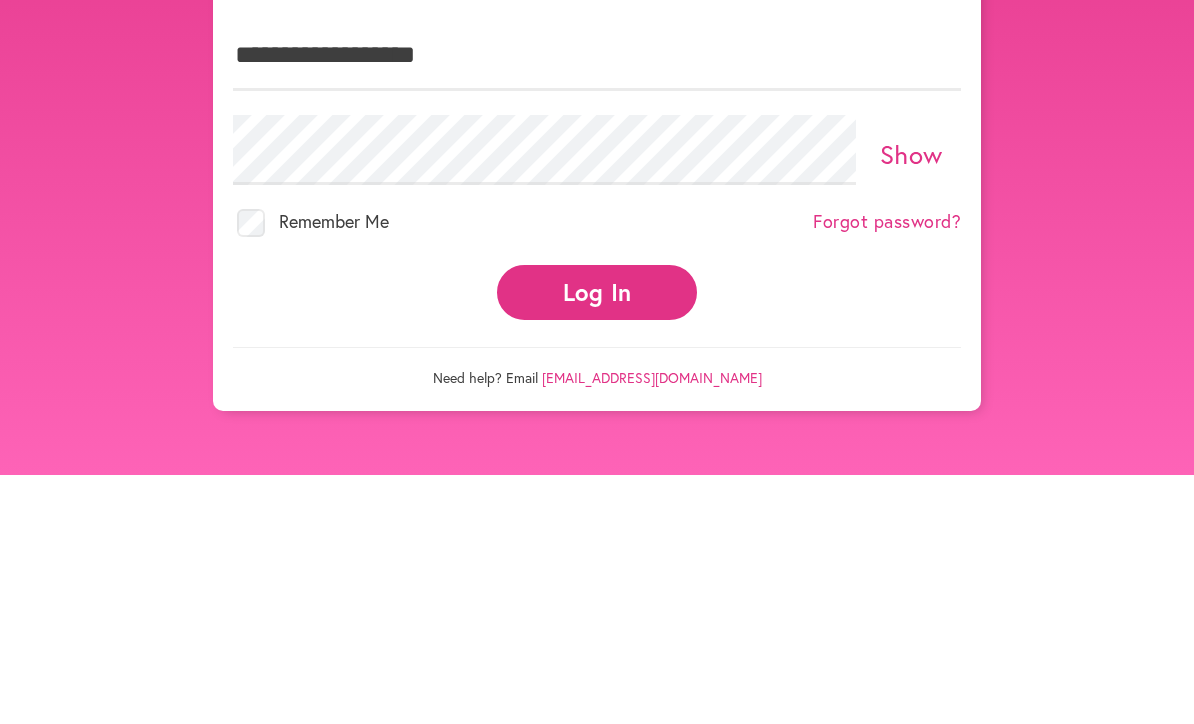 scroll, scrollTop: 118, scrollLeft: 0, axis: vertical 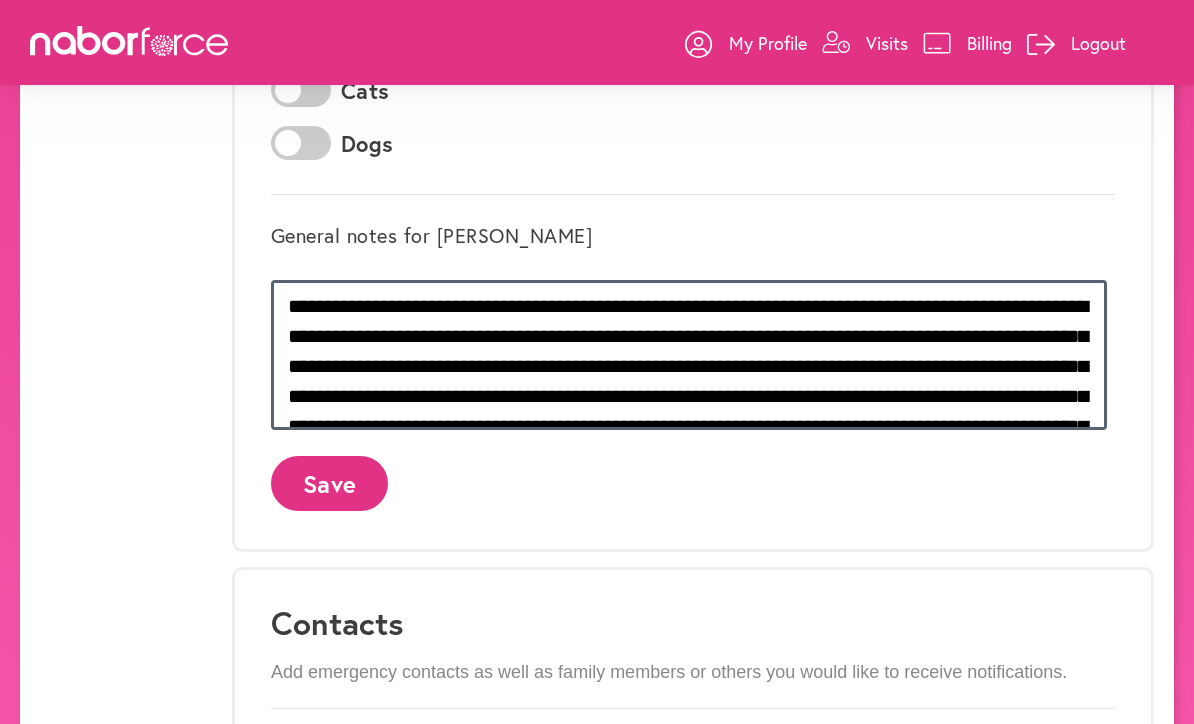 click on "**********" at bounding box center [689, 355] 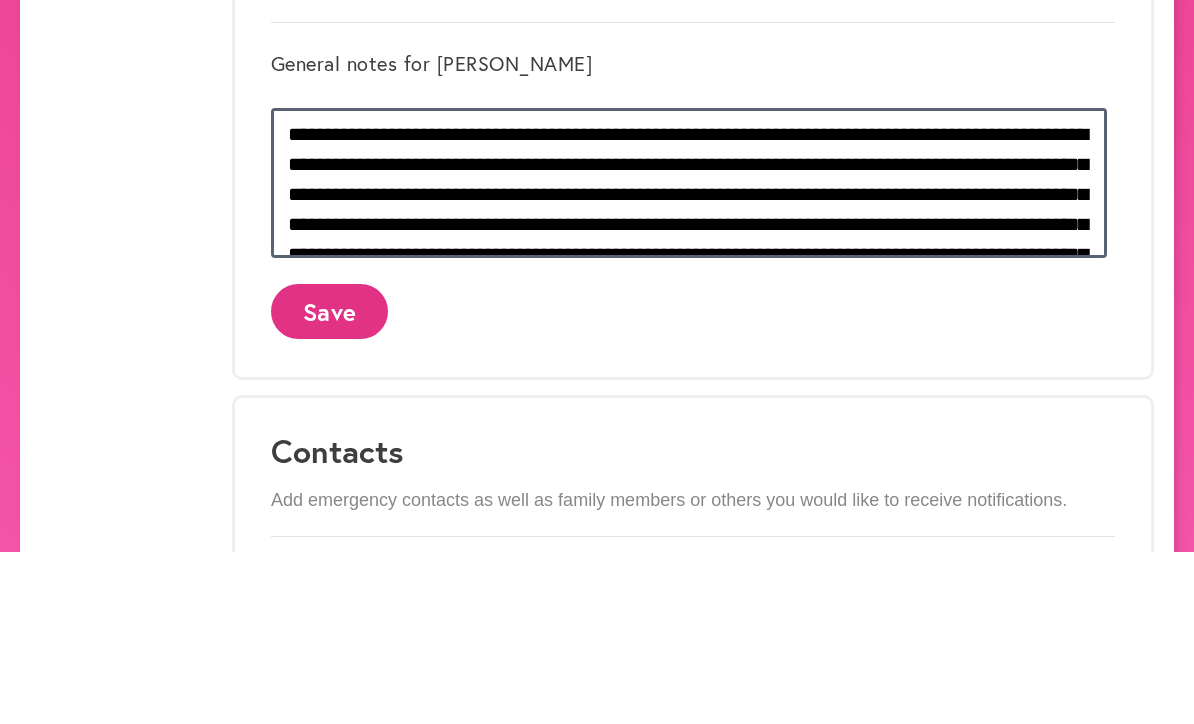 click on "**********" at bounding box center [689, 355] 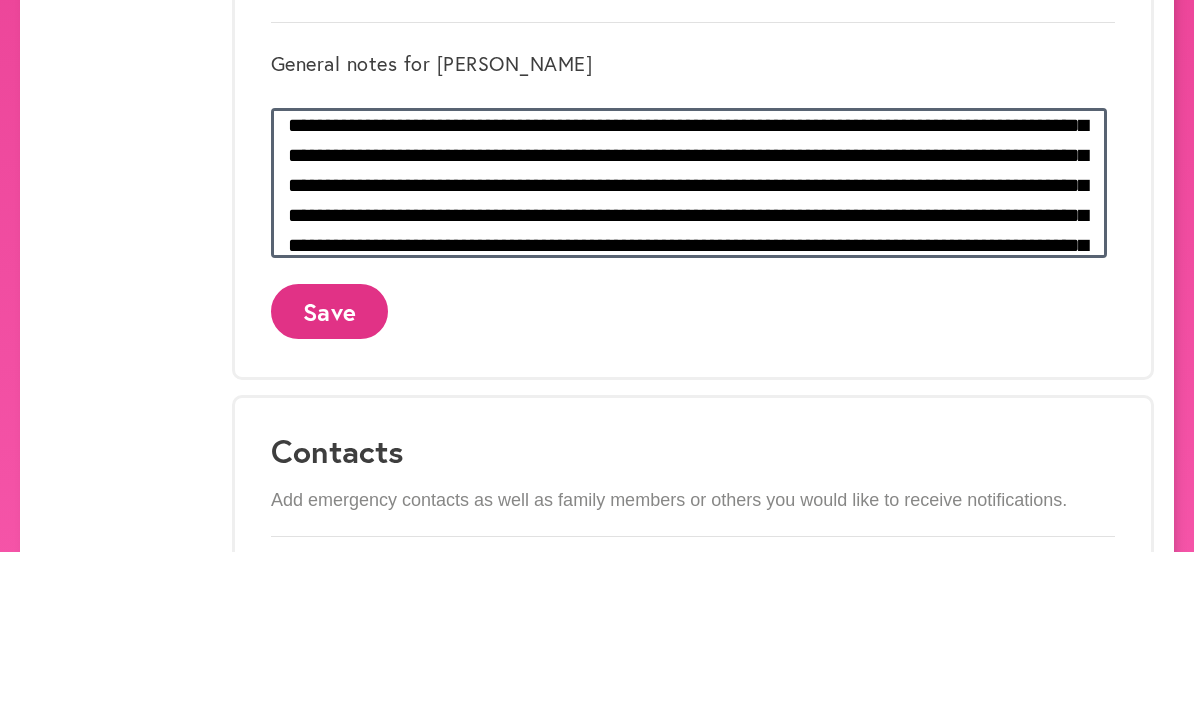 scroll, scrollTop: 61, scrollLeft: 0, axis: vertical 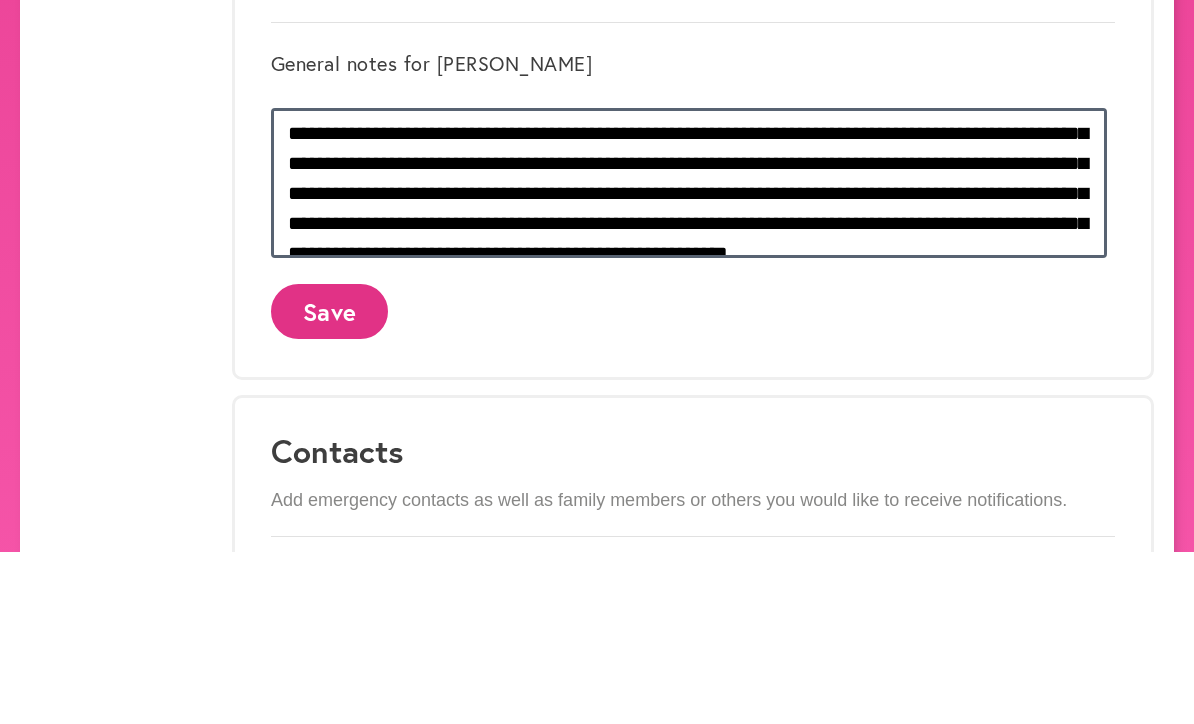 click on "**********" at bounding box center [689, 355] 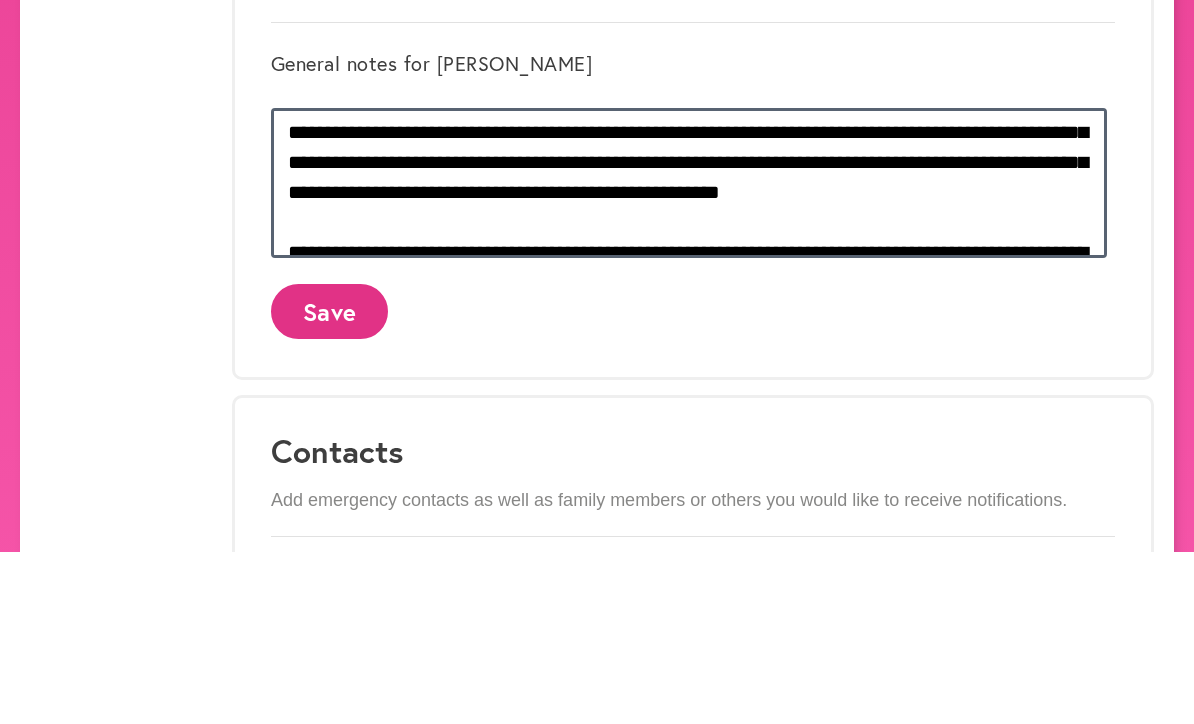 scroll, scrollTop: 130, scrollLeft: 0, axis: vertical 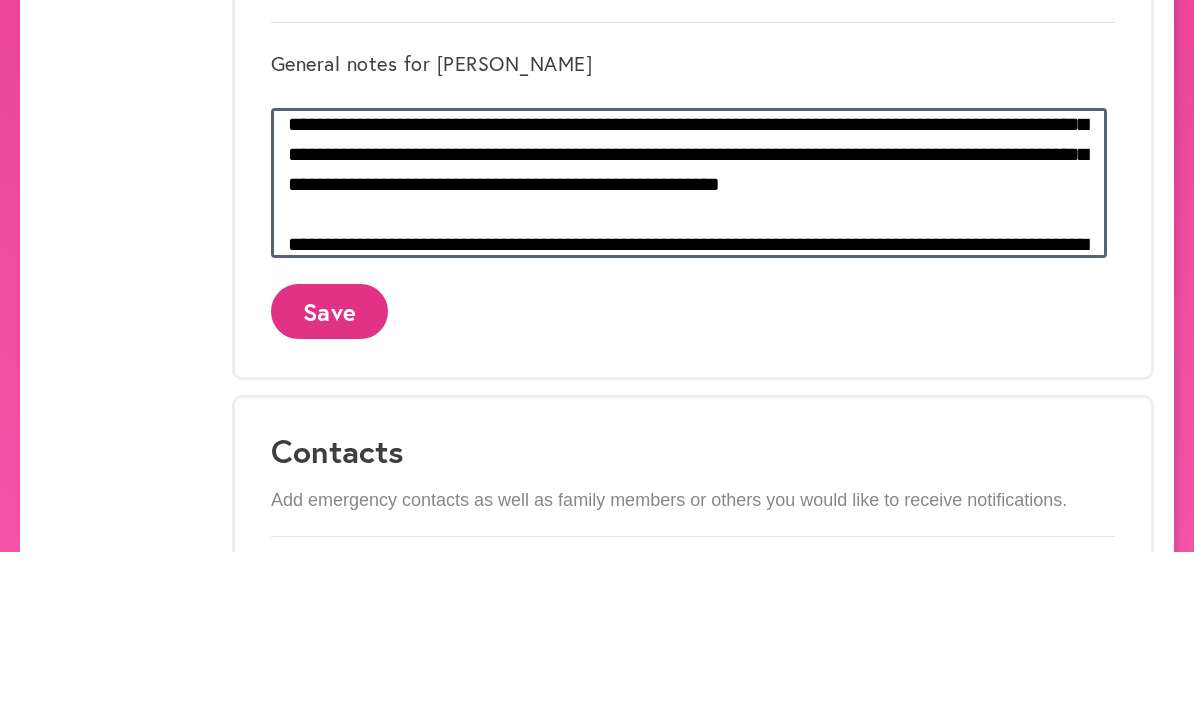 click on "**********" at bounding box center [689, 355] 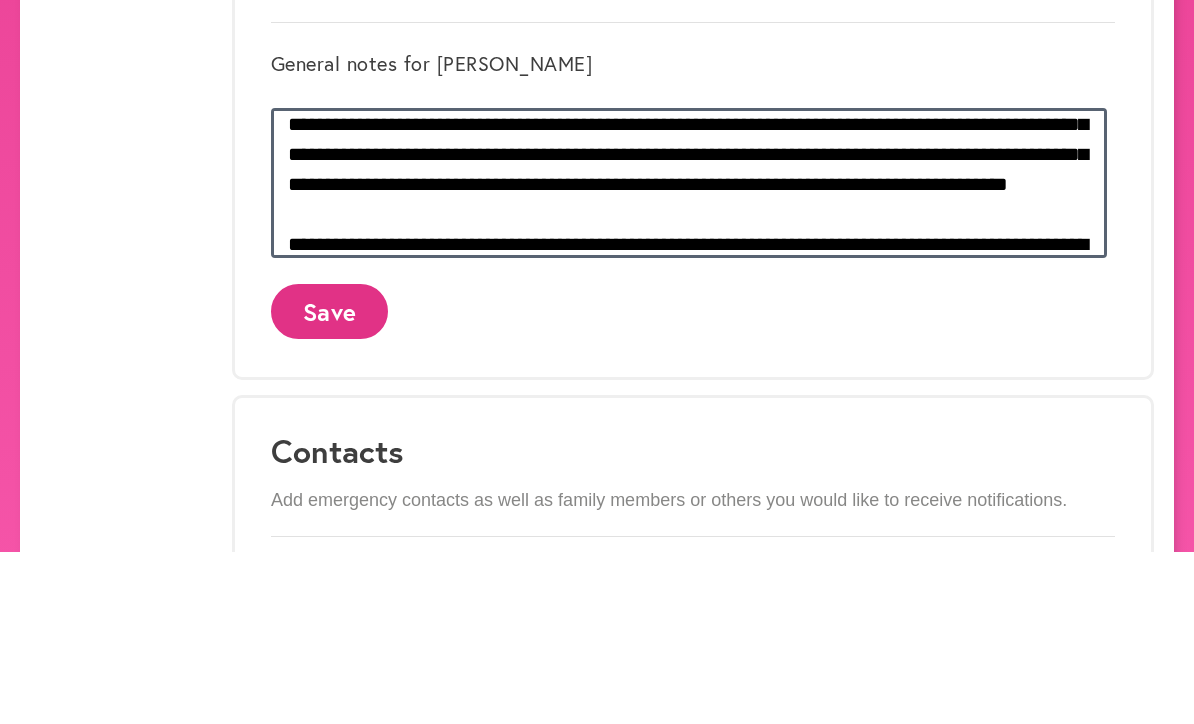 click on "**********" at bounding box center [689, 355] 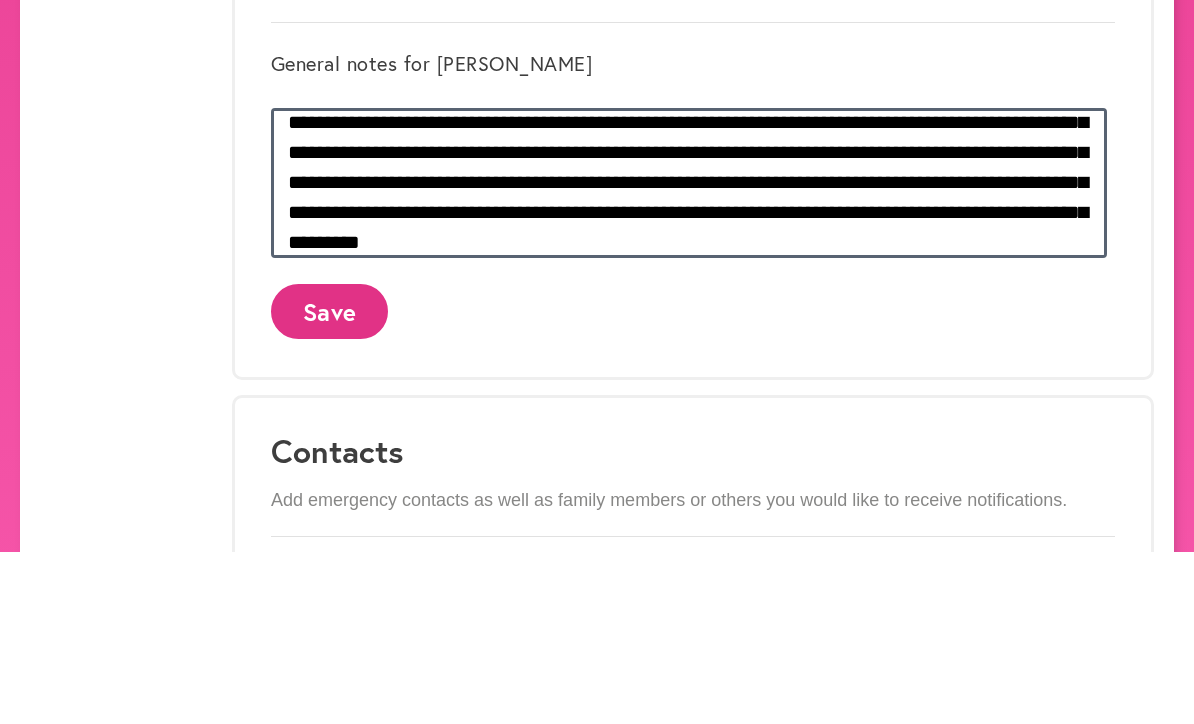 scroll, scrollTop: 162, scrollLeft: 0, axis: vertical 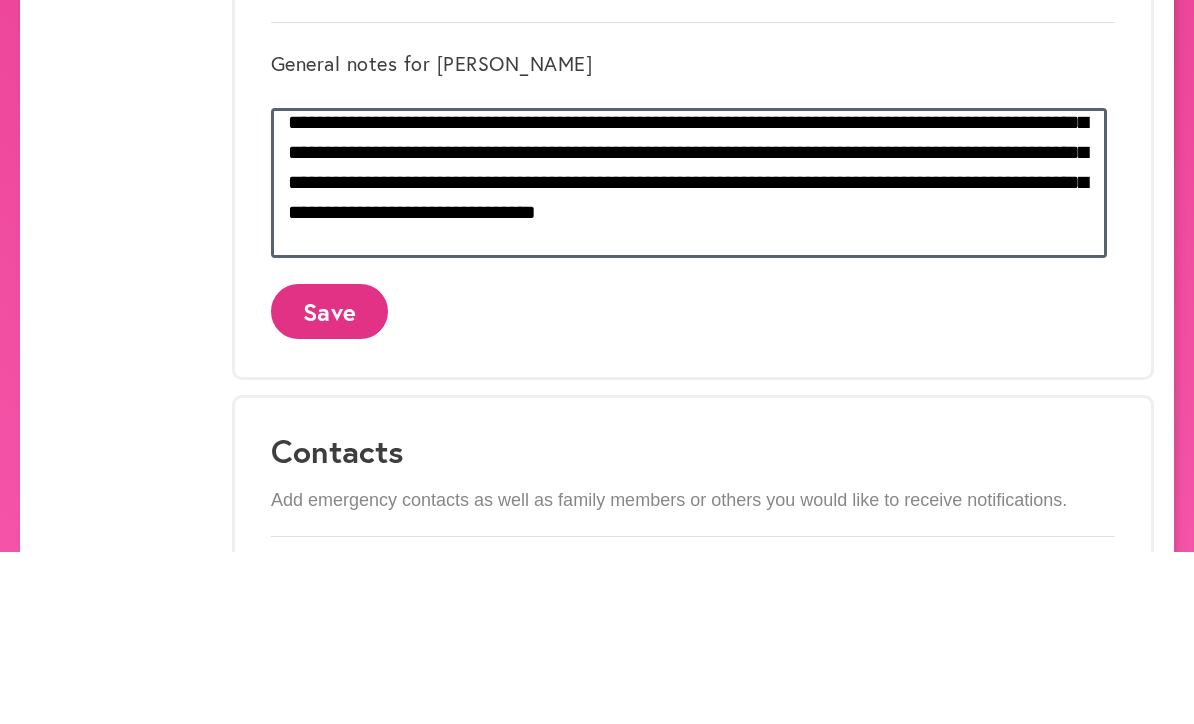 click at bounding box center (689, 355) 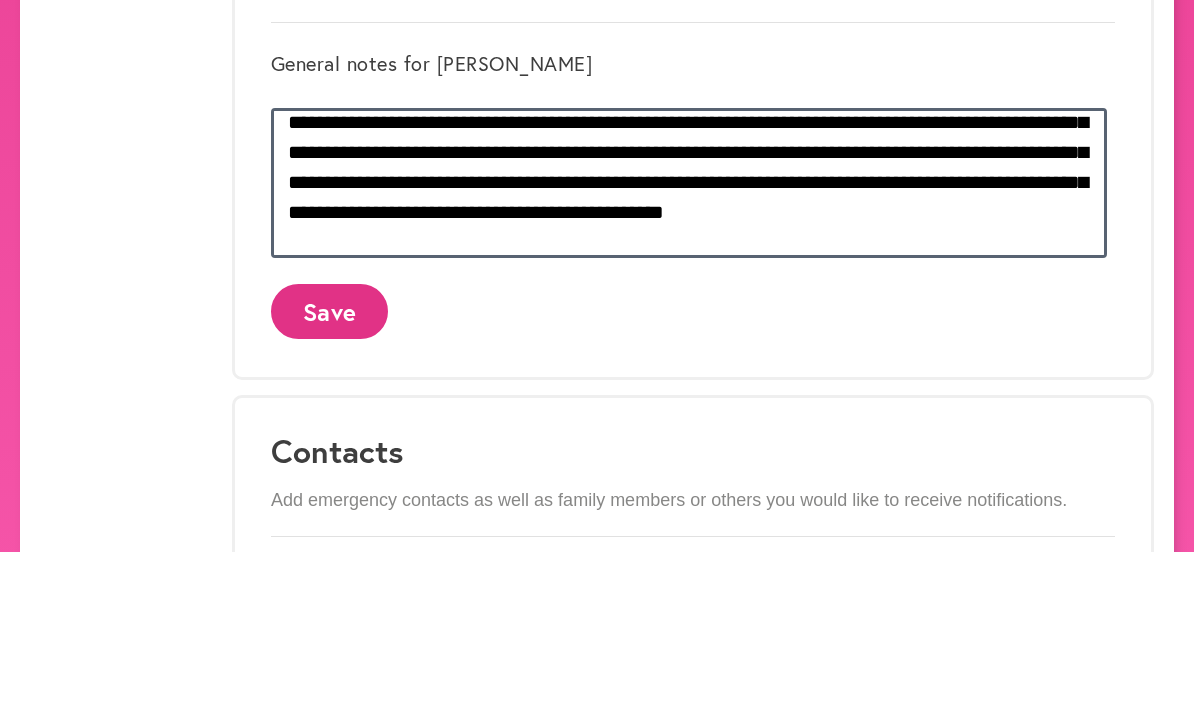 click at bounding box center [689, 355] 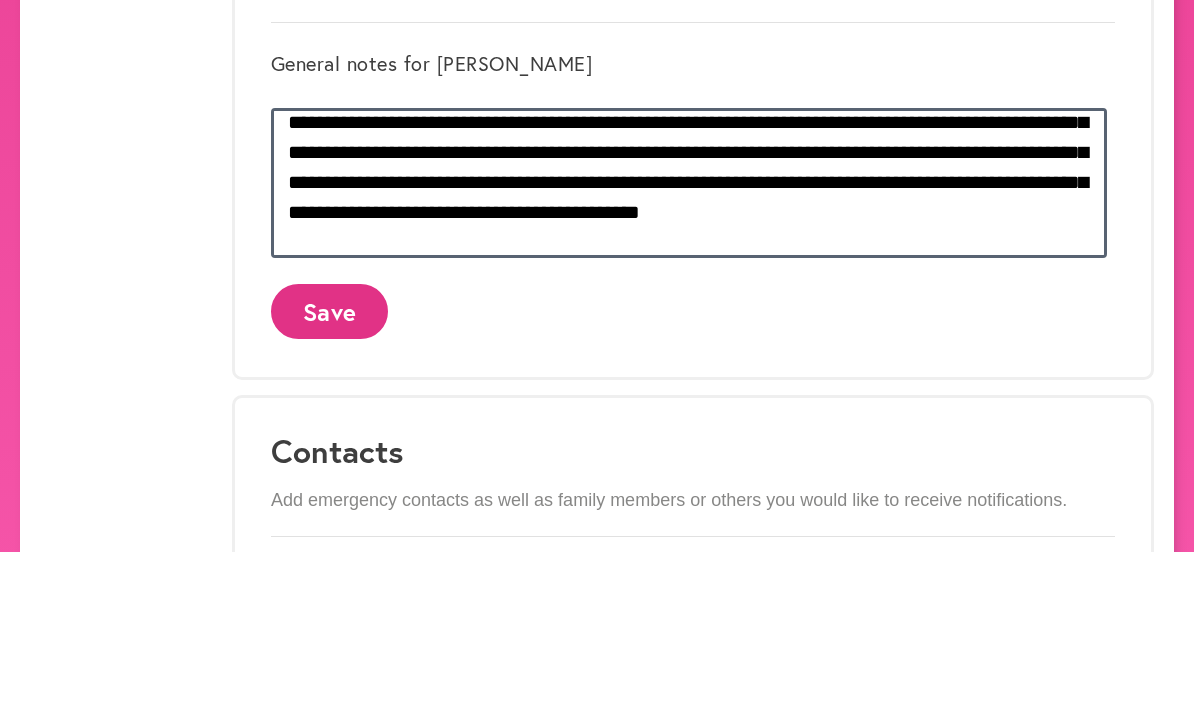 click at bounding box center [689, 355] 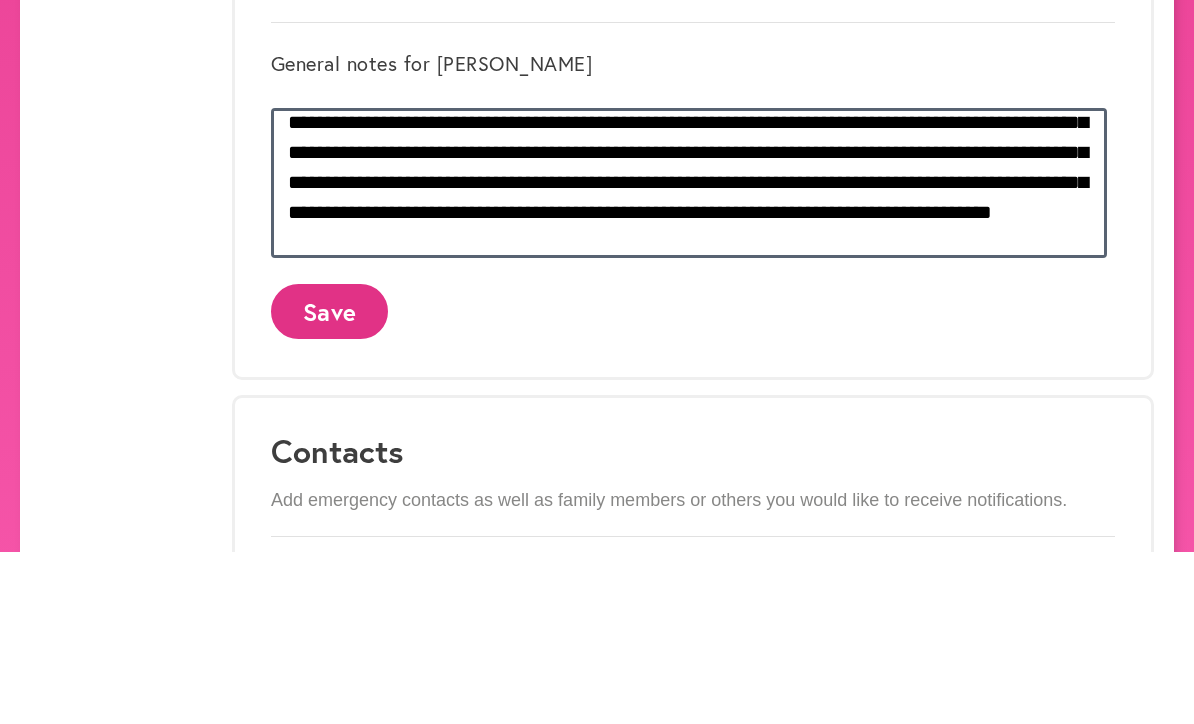 scroll, scrollTop: 192, scrollLeft: 0, axis: vertical 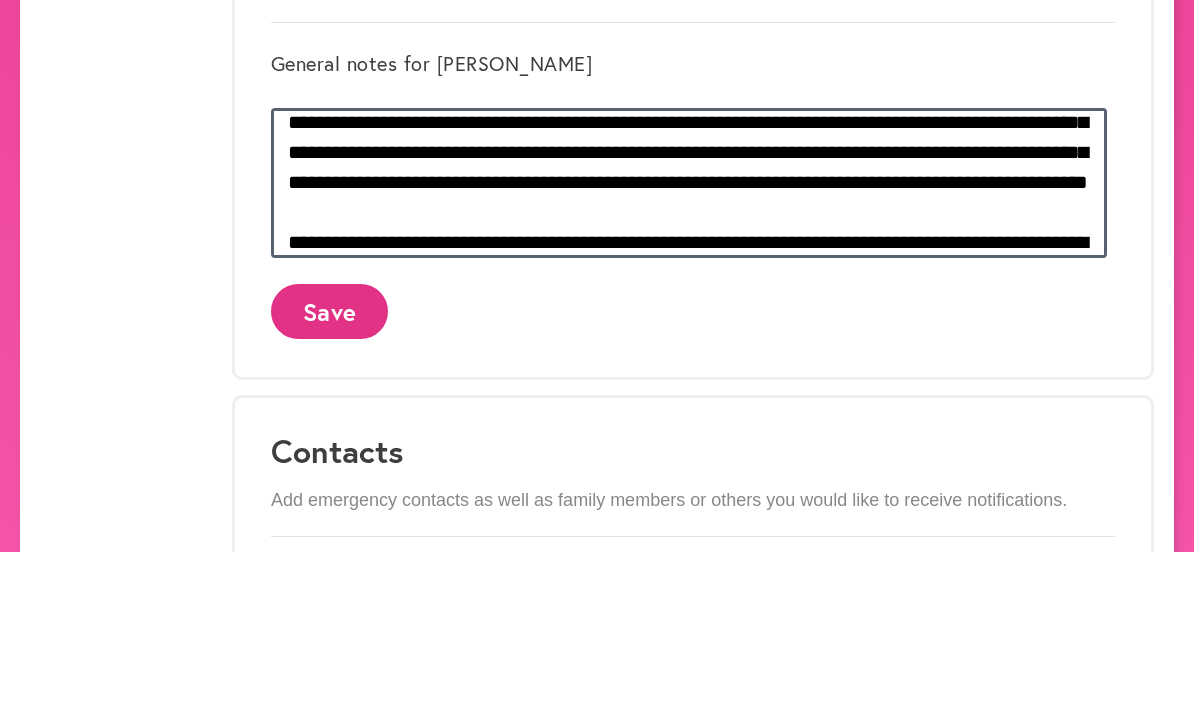 click at bounding box center [689, 355] 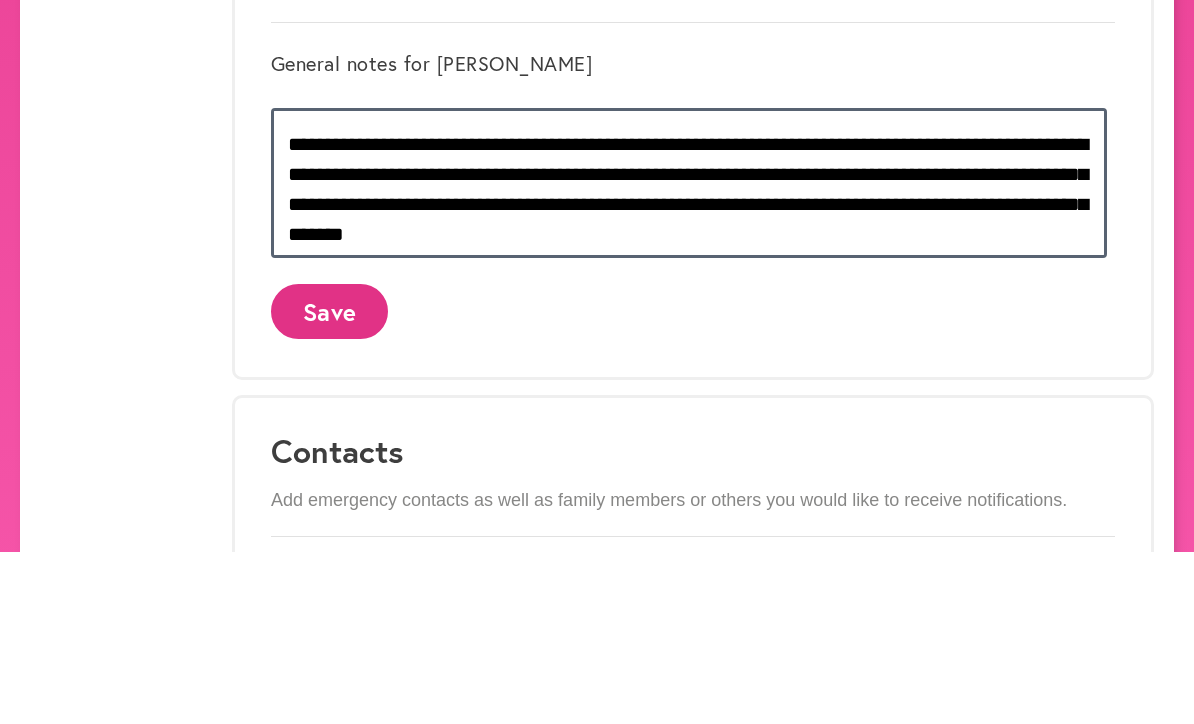 scroll, scrollTop: 335, scrollLeft: 0, axis: vertical 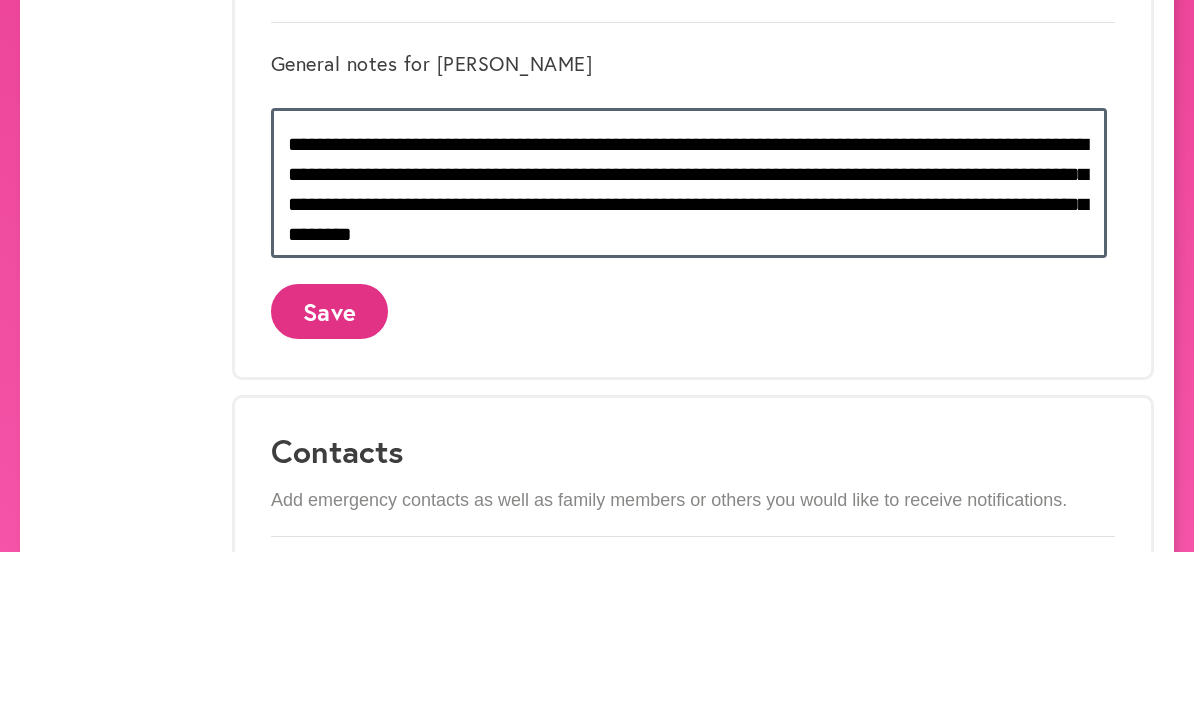 type on "**********" 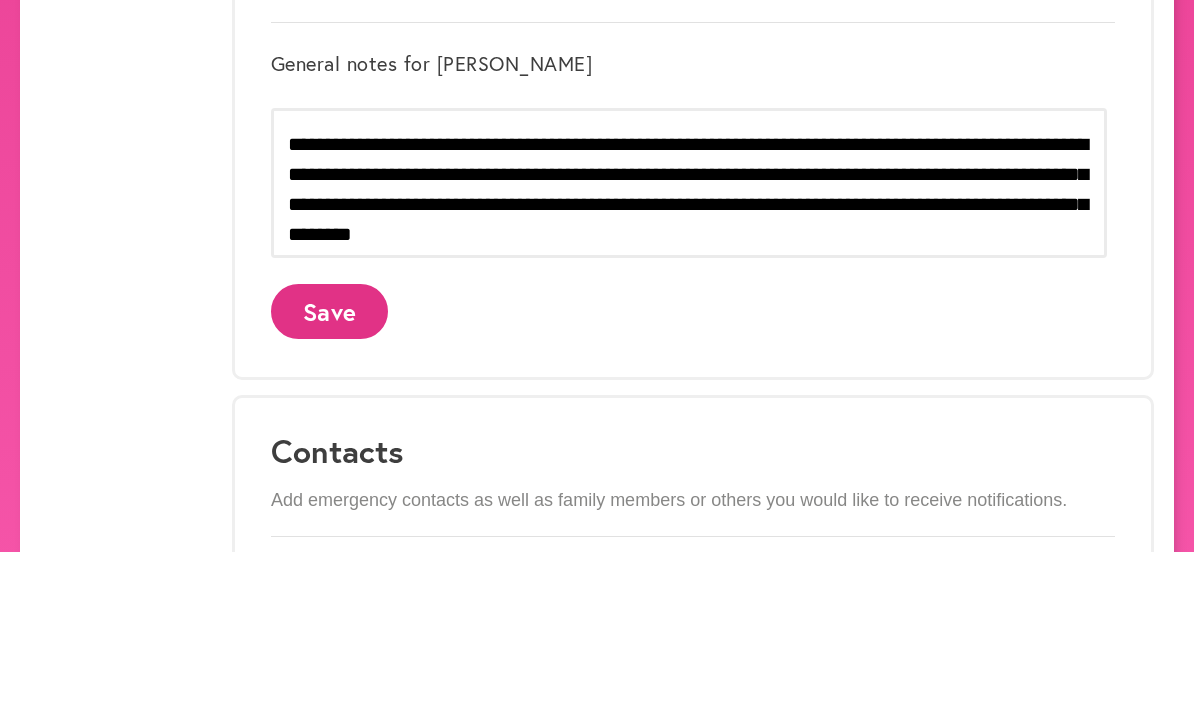 click on "Save" 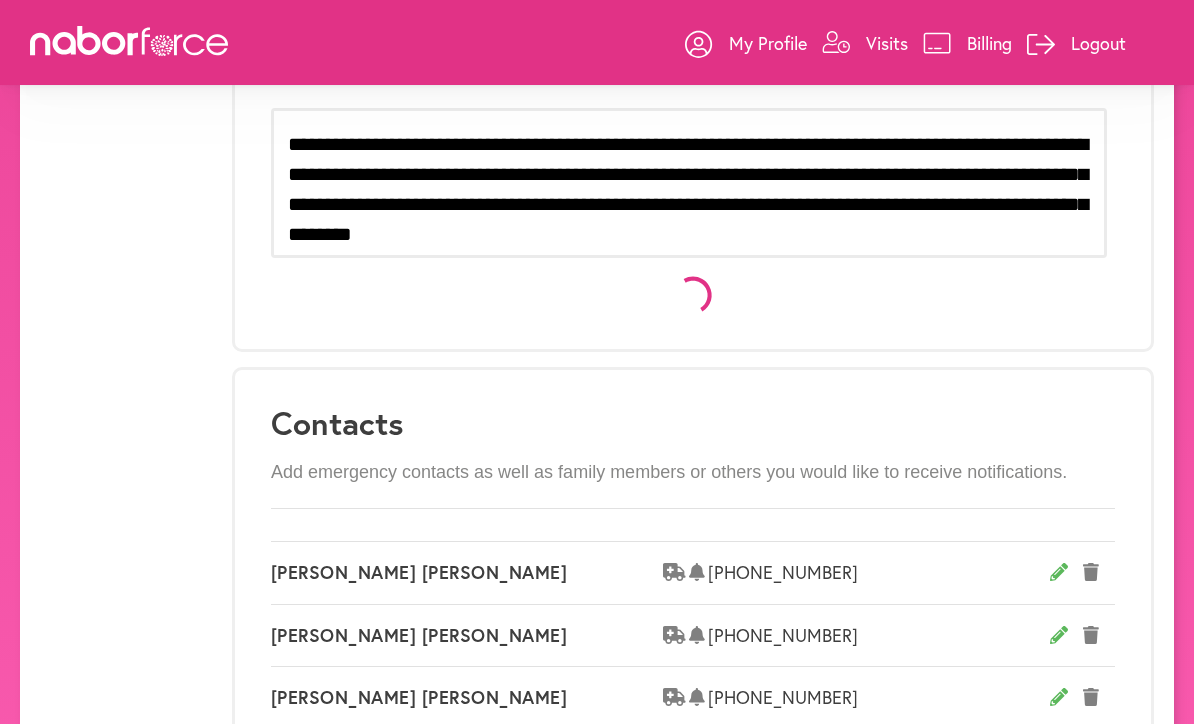 scroll, scrollTop: 0, scrollLeft: 0, axis: both 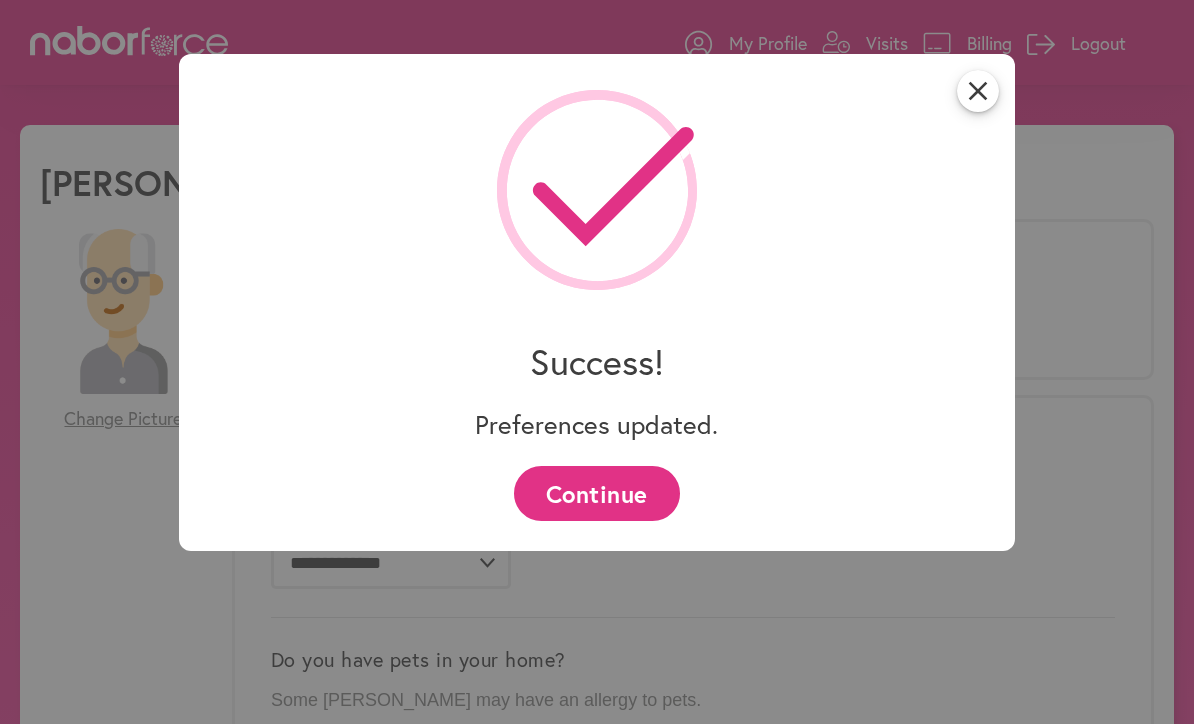 click on "Continue" at bounding box center (596, 493) 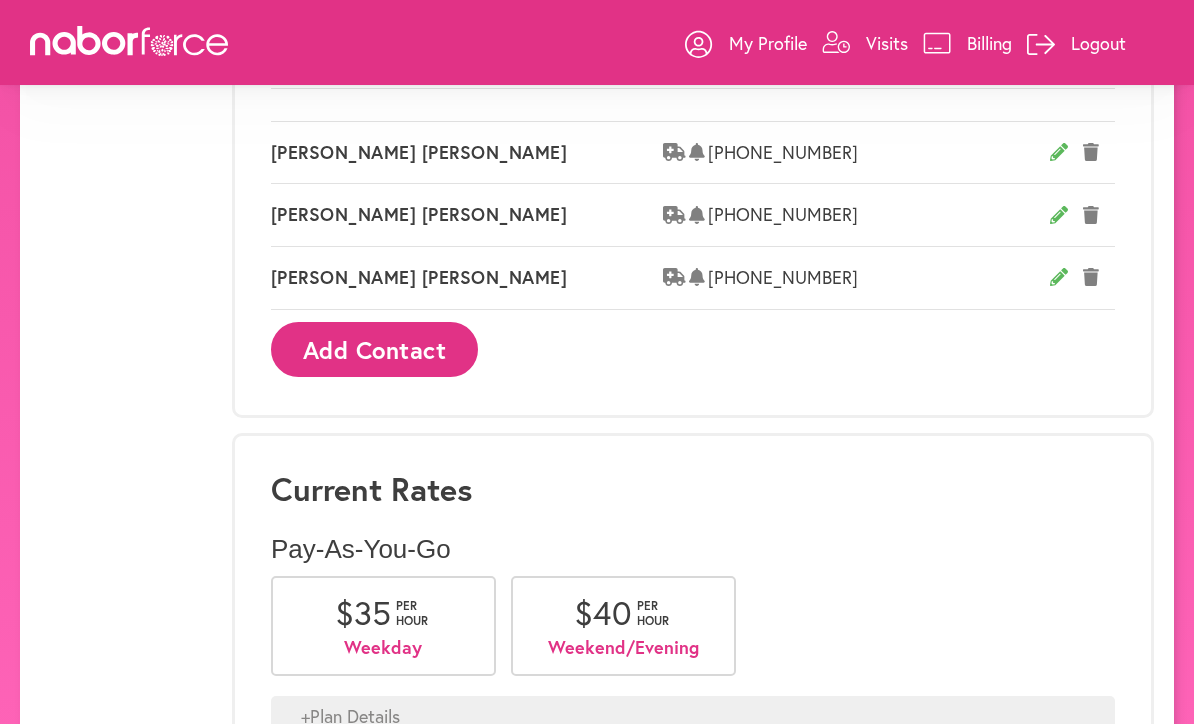 scroll, scrollTop: 1304, scrollLeft: 0, axis: vertical 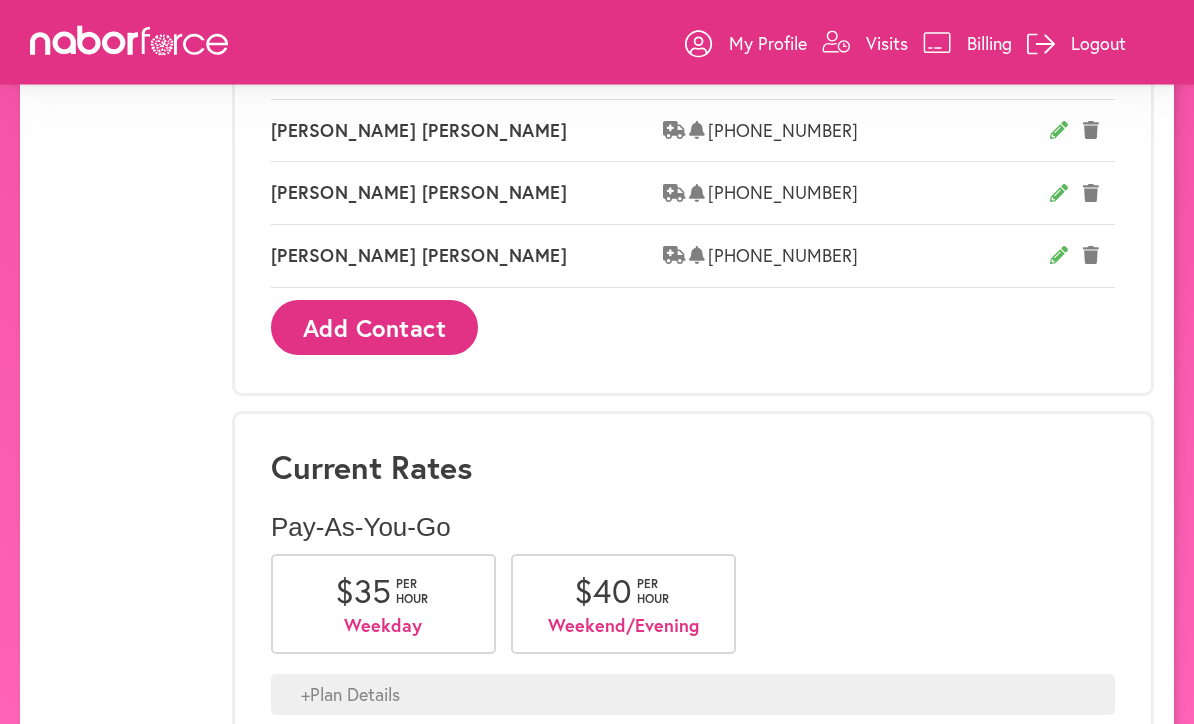 click on "Visits" at bounding box center [865, 43] 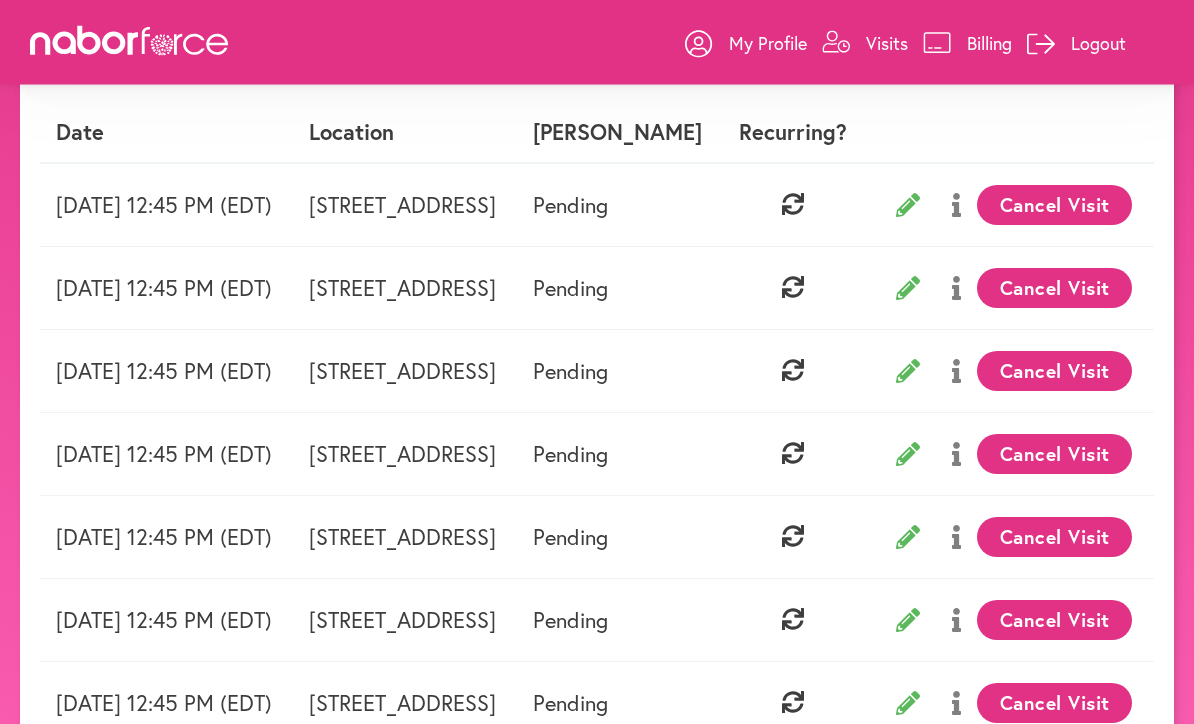 scroll, scrollTop: 0, scrollLeft: 0, axis: both 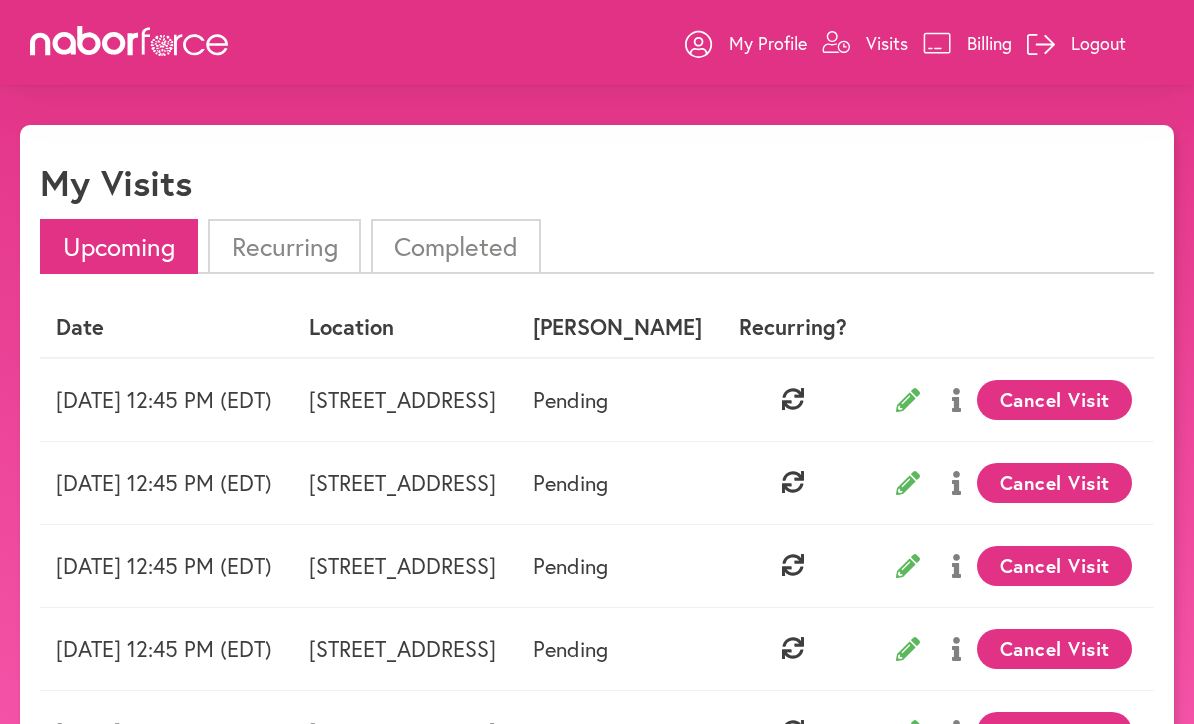 click on "Logout" at bounding box center [1098, 43] 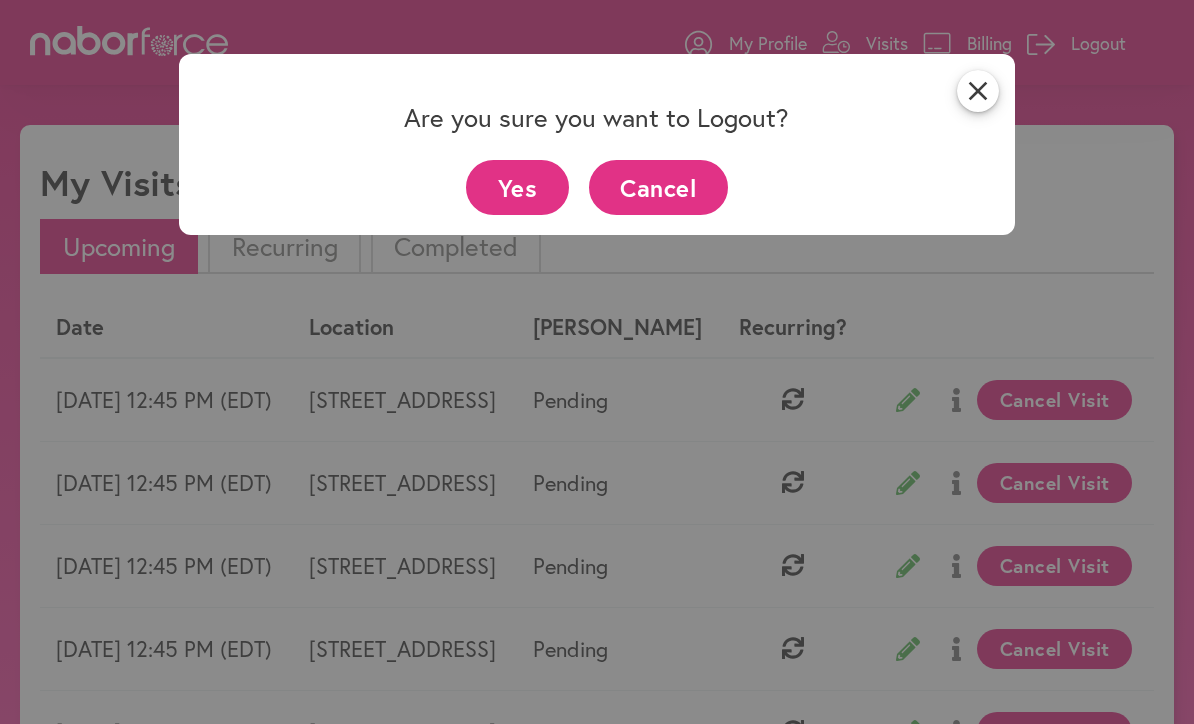 click on "Yes" at bounding box center (517, 187) 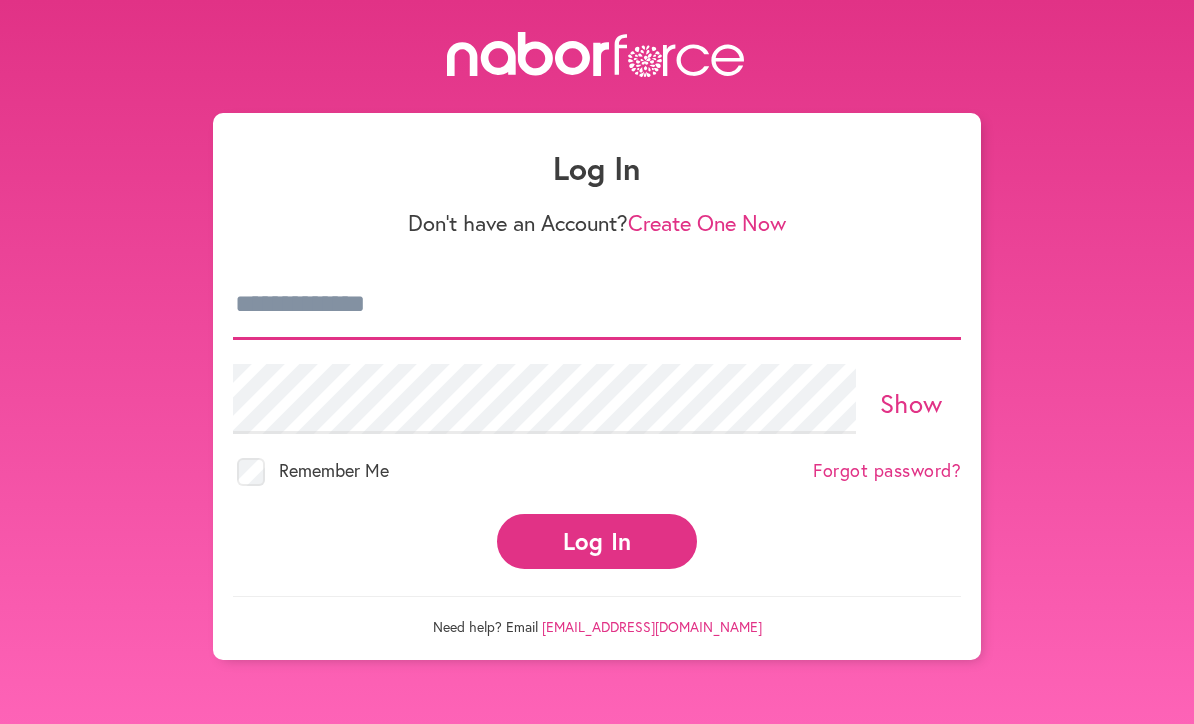 click at bounding box center [597, 305] 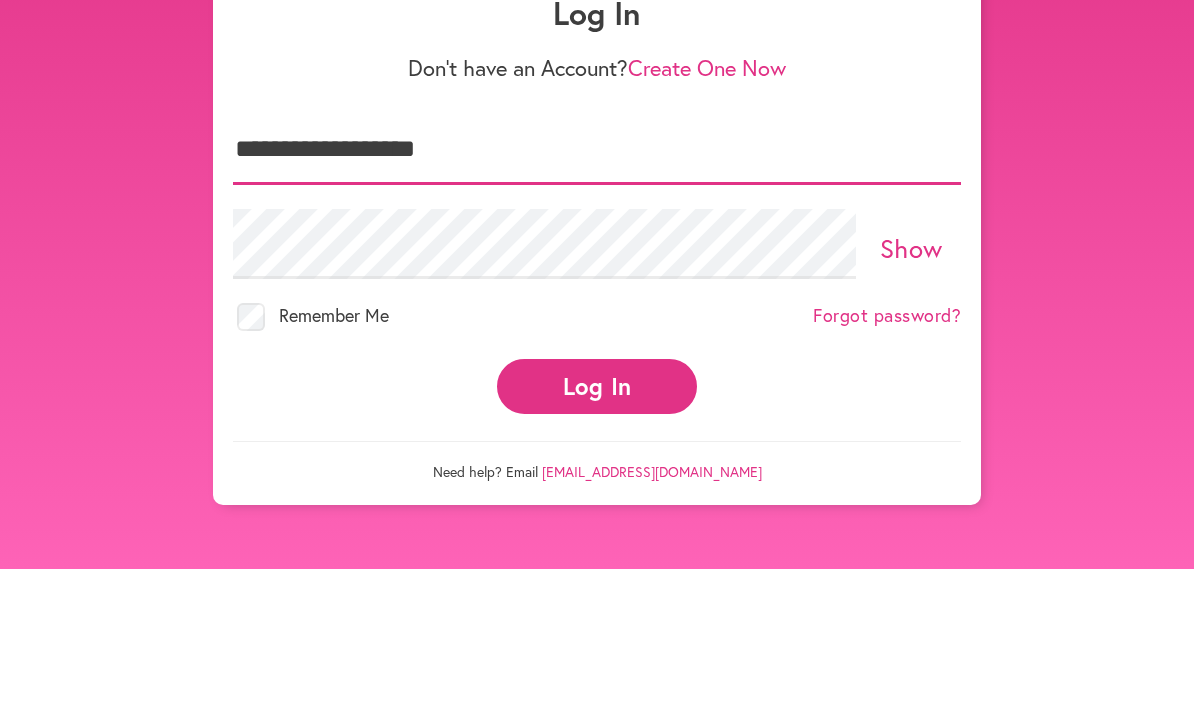 type on "**********" 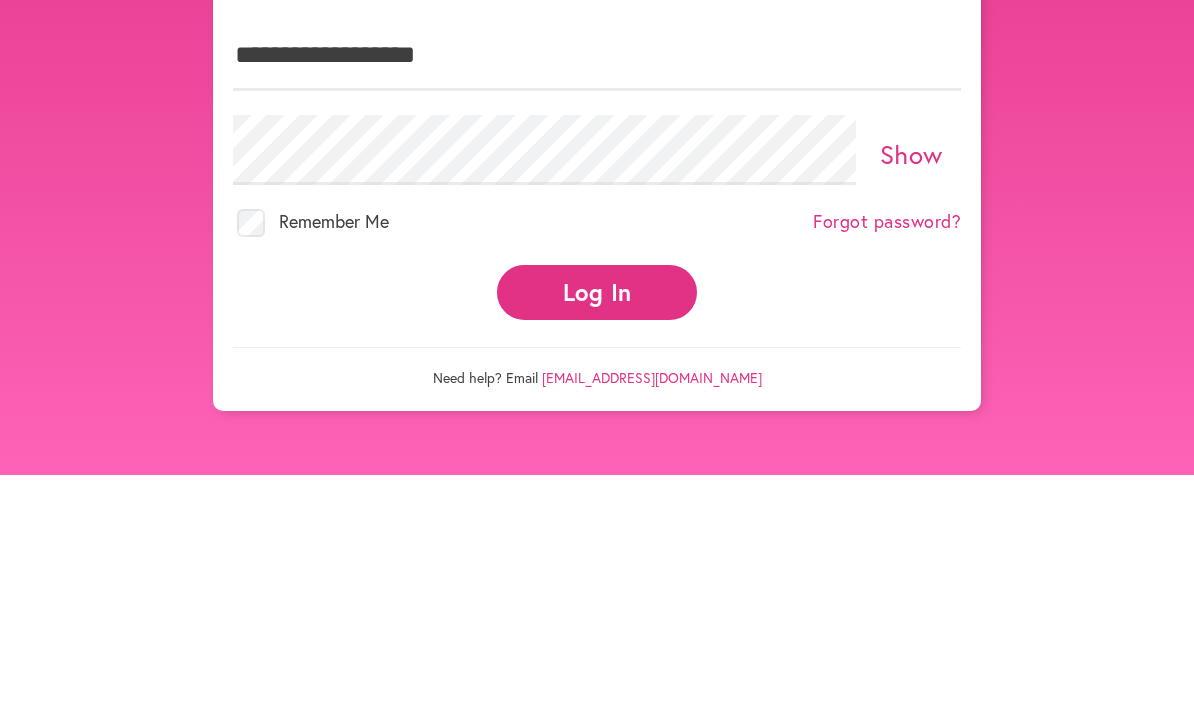 scroll, scrollTop: 118, scrollLeft: 0, axis: vertical 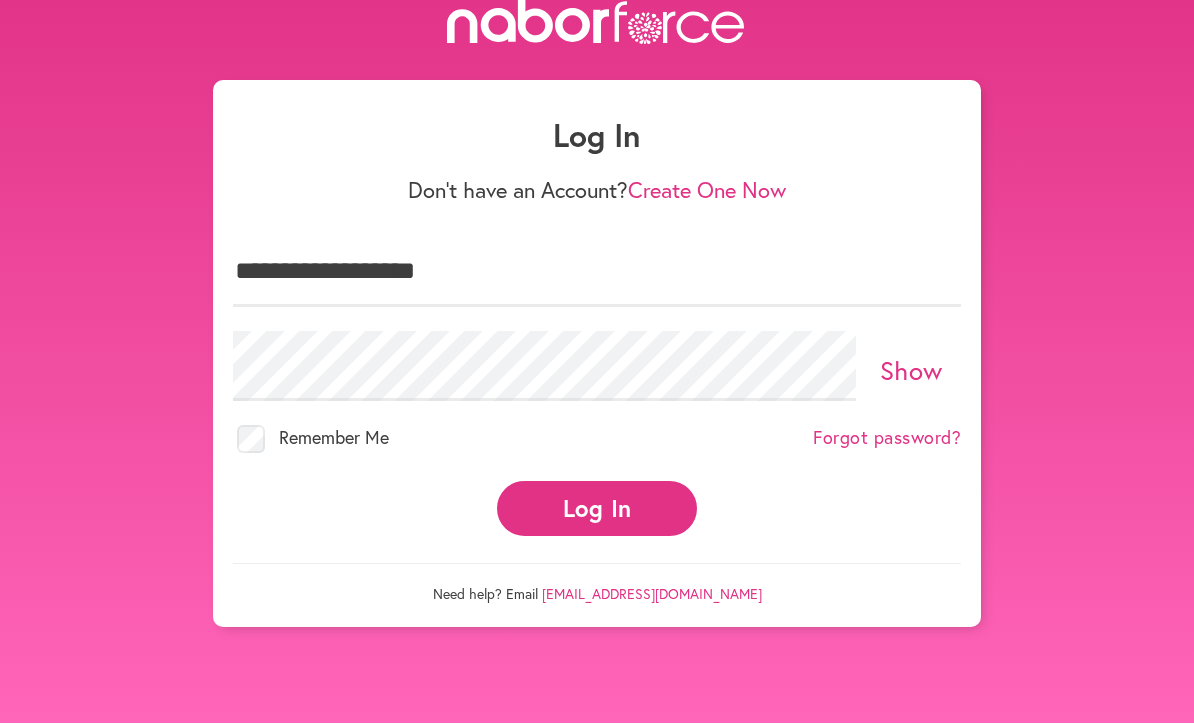 click on "Show" at bounding box center [911, 371] 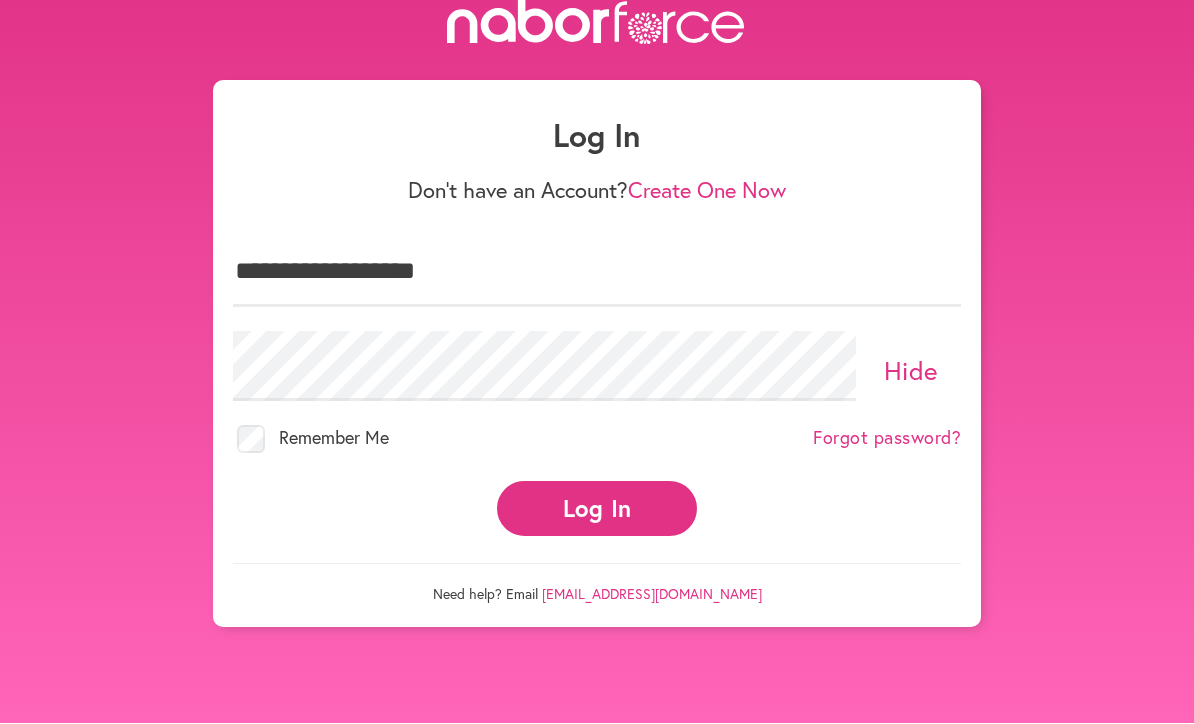 scroll, scrollTop: 0, scrollLeft: 0, axis: both 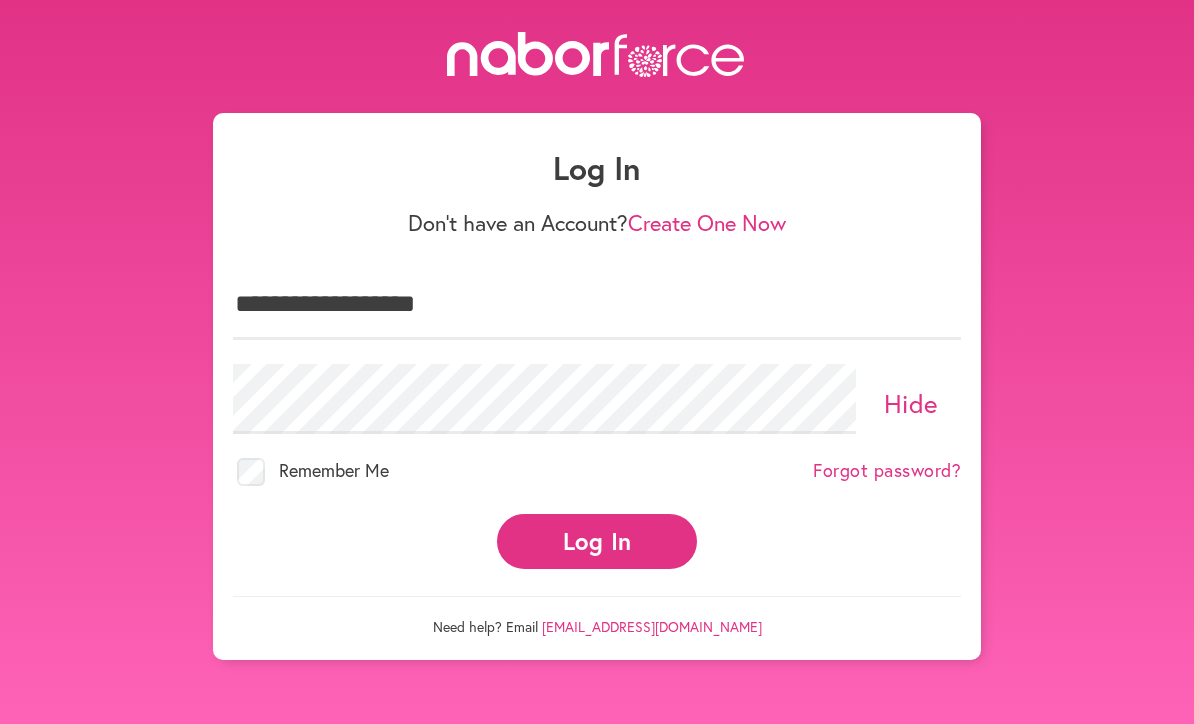 click on "Log In" at bounding box center [597, 541] 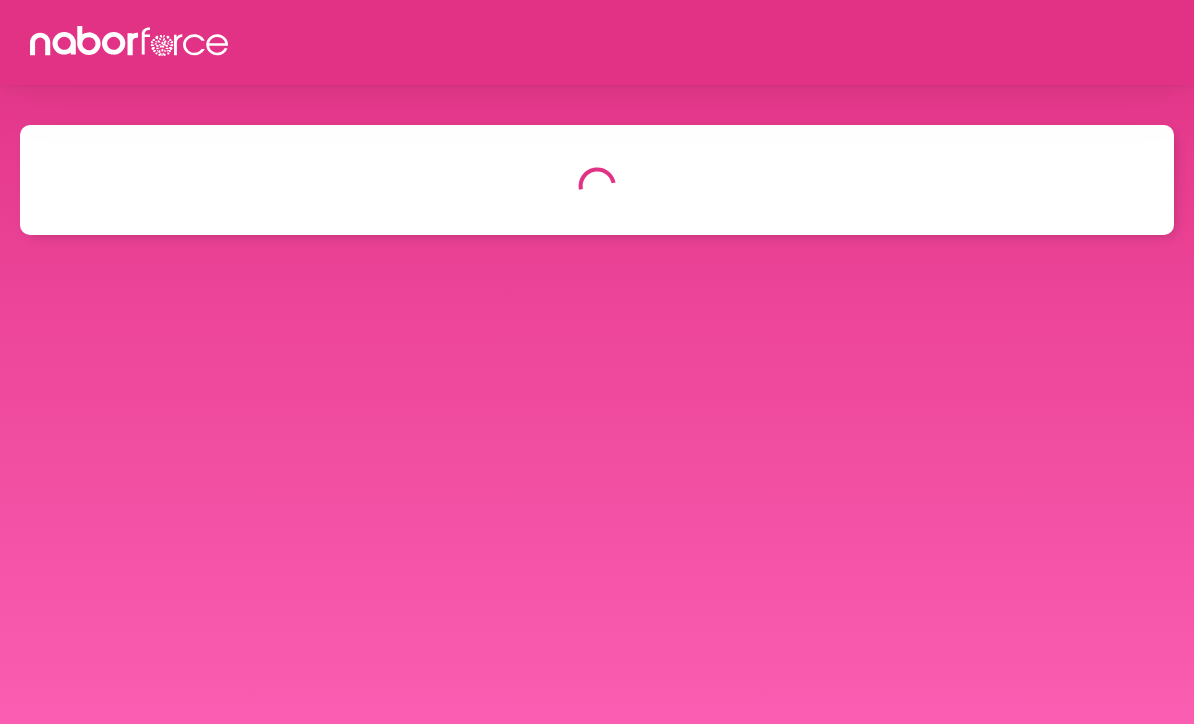 scroll, scrollTop: 0, scrollLeft: 0, axis: both 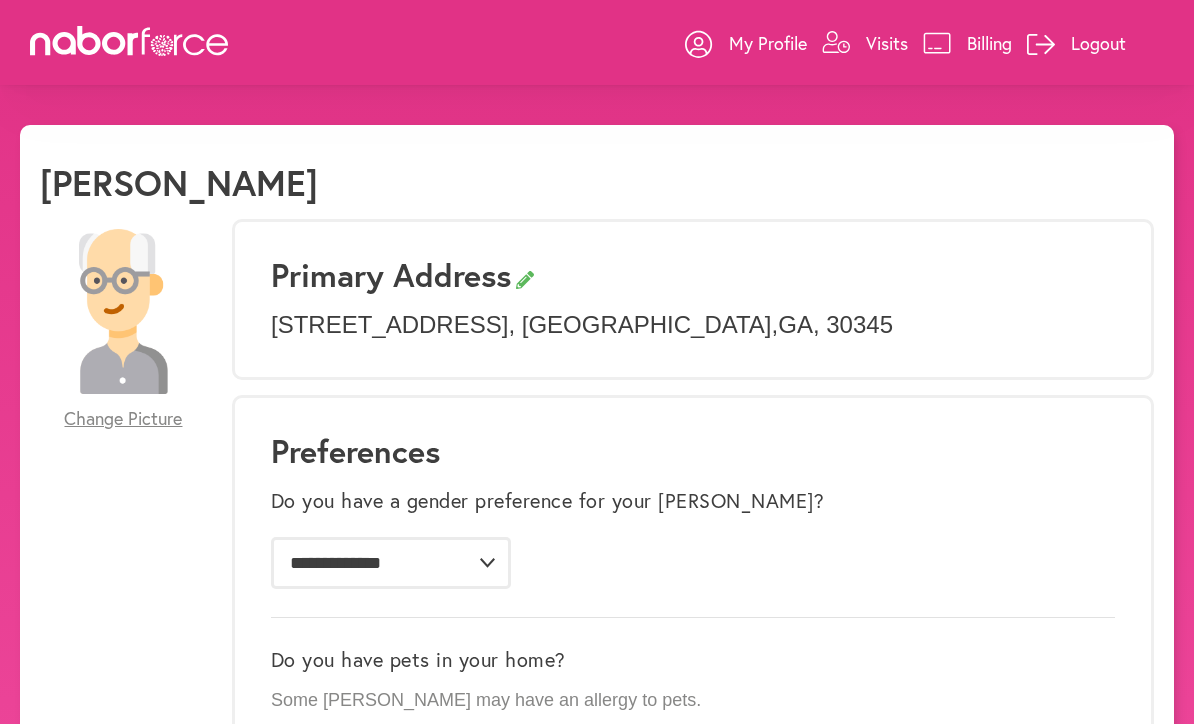 click on "Visits" at bounding box center [887, 43] 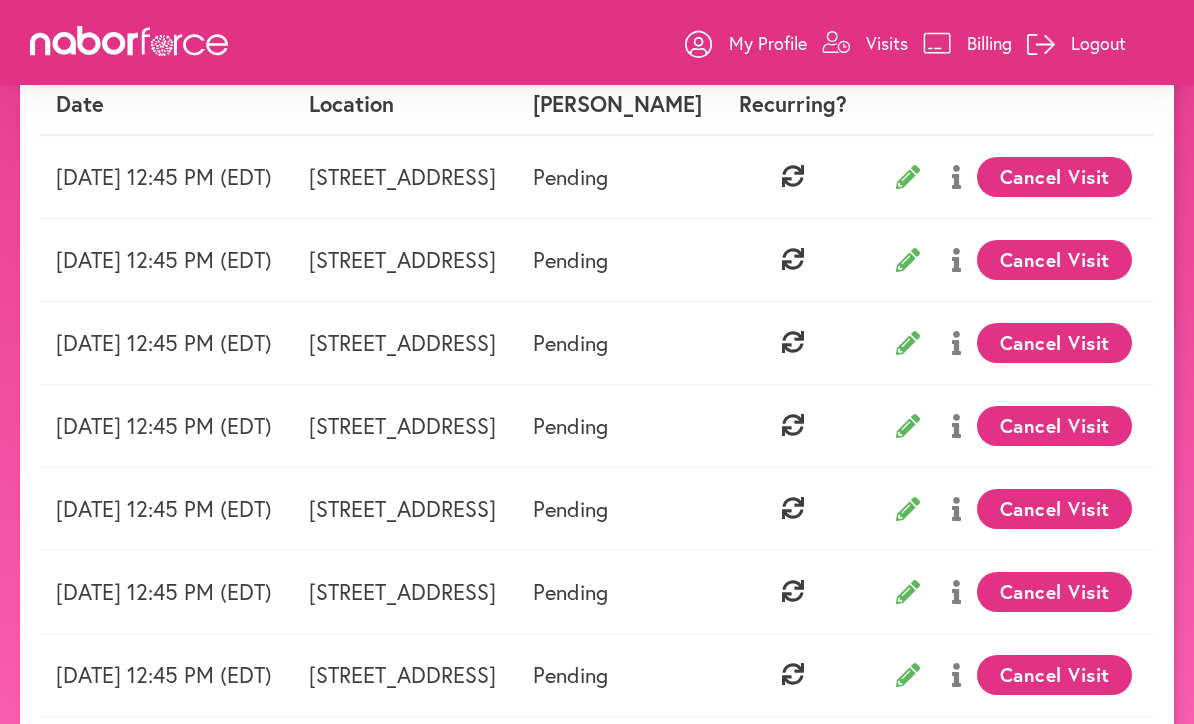 scroll, scrollTop: 0, scrollLeft: 0, axis: both 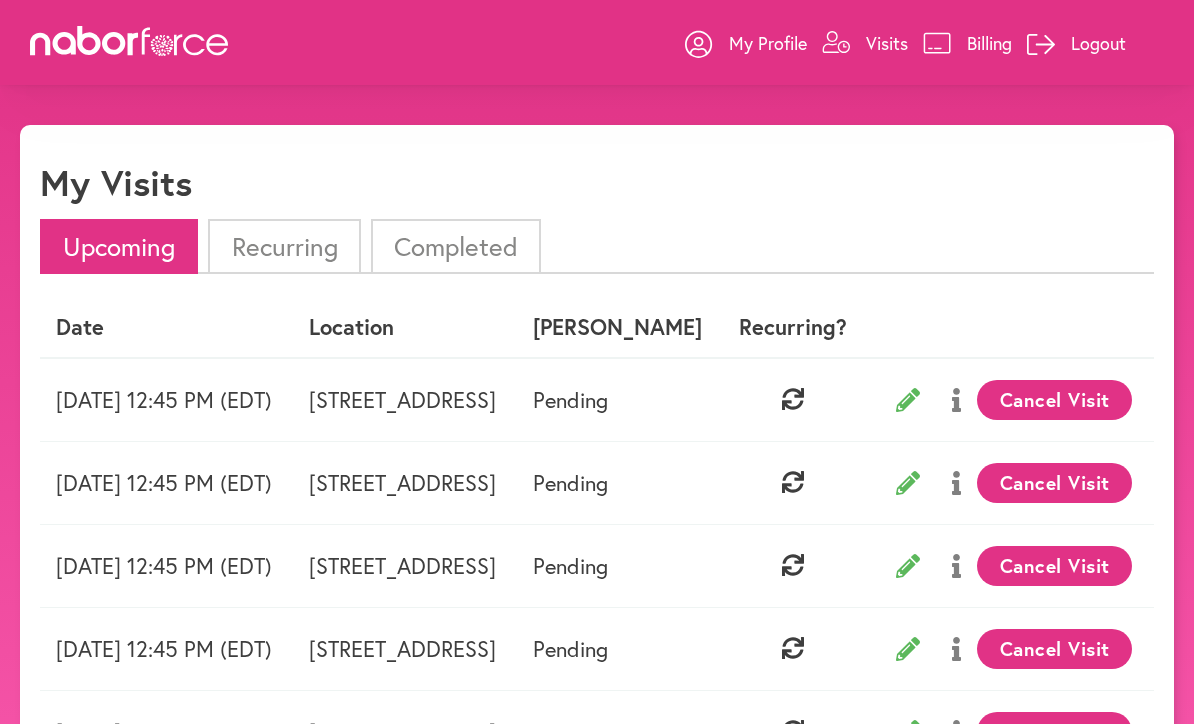 click on "Logout" at bounding box center [1098, 43] 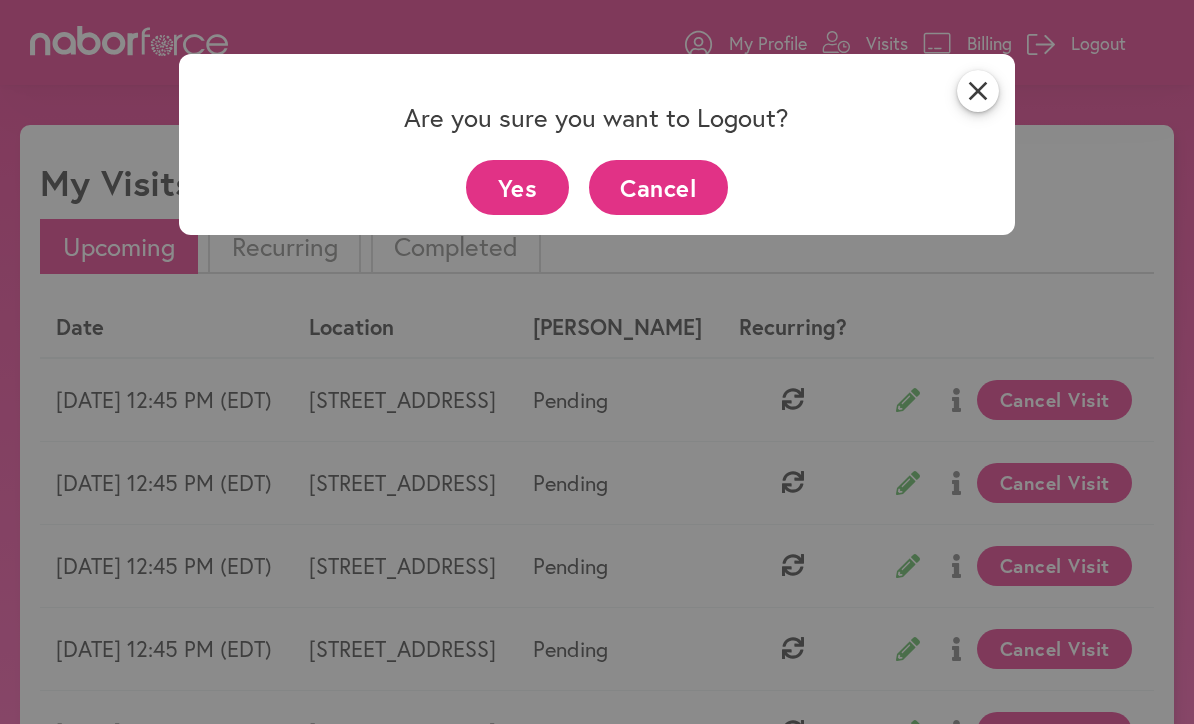 click on "Yes" at bounding box center [517, 187] 